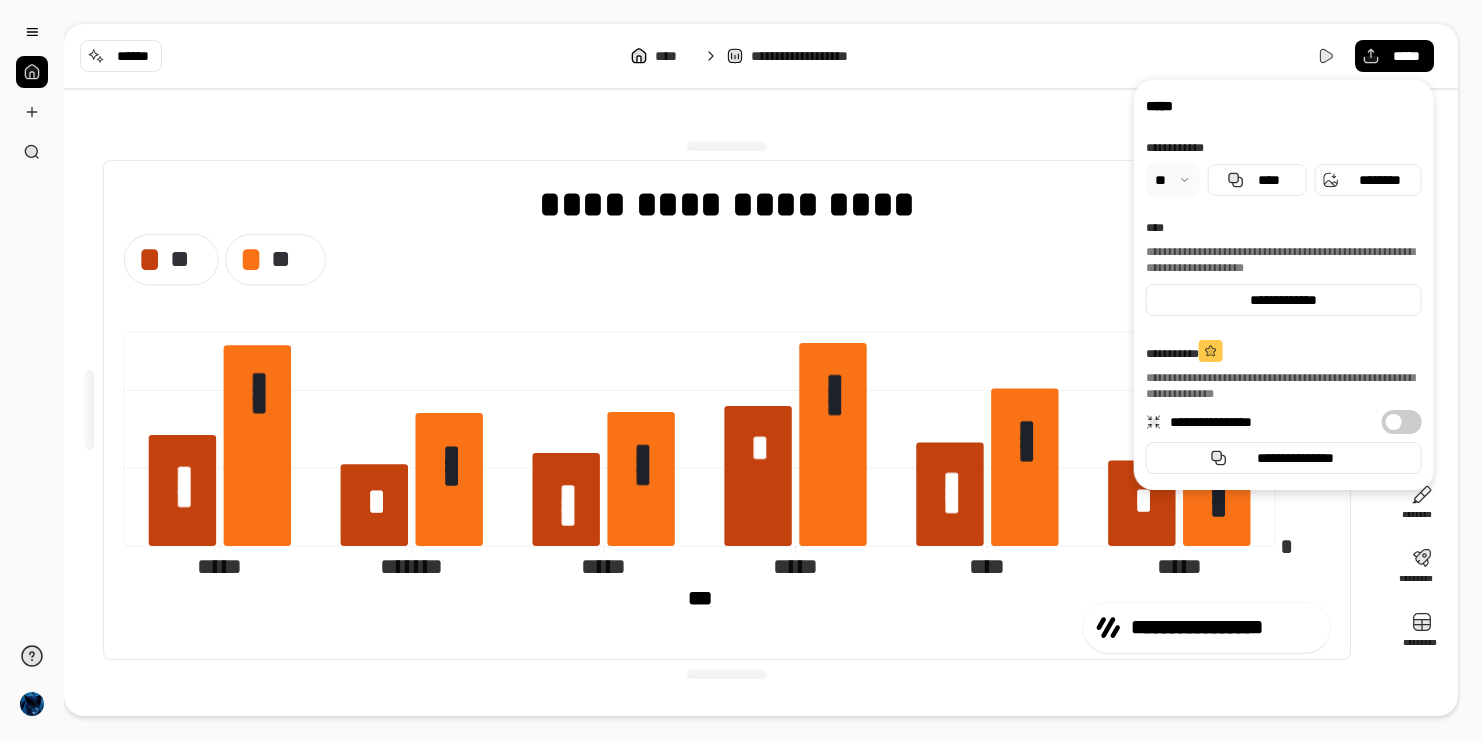 scroll, scrollTop: 0, scrollLeft: 0, axis: both 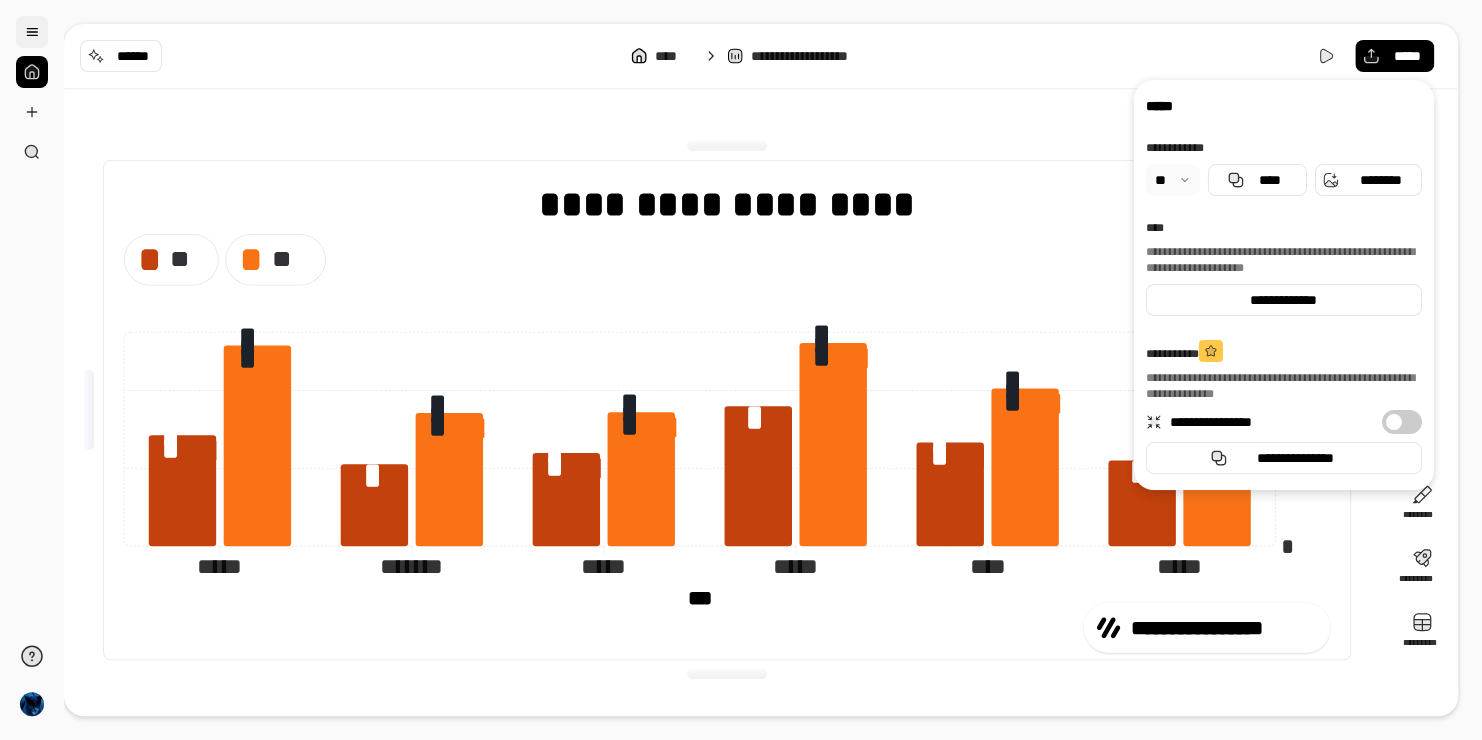 click at bounding box center [32, 32] 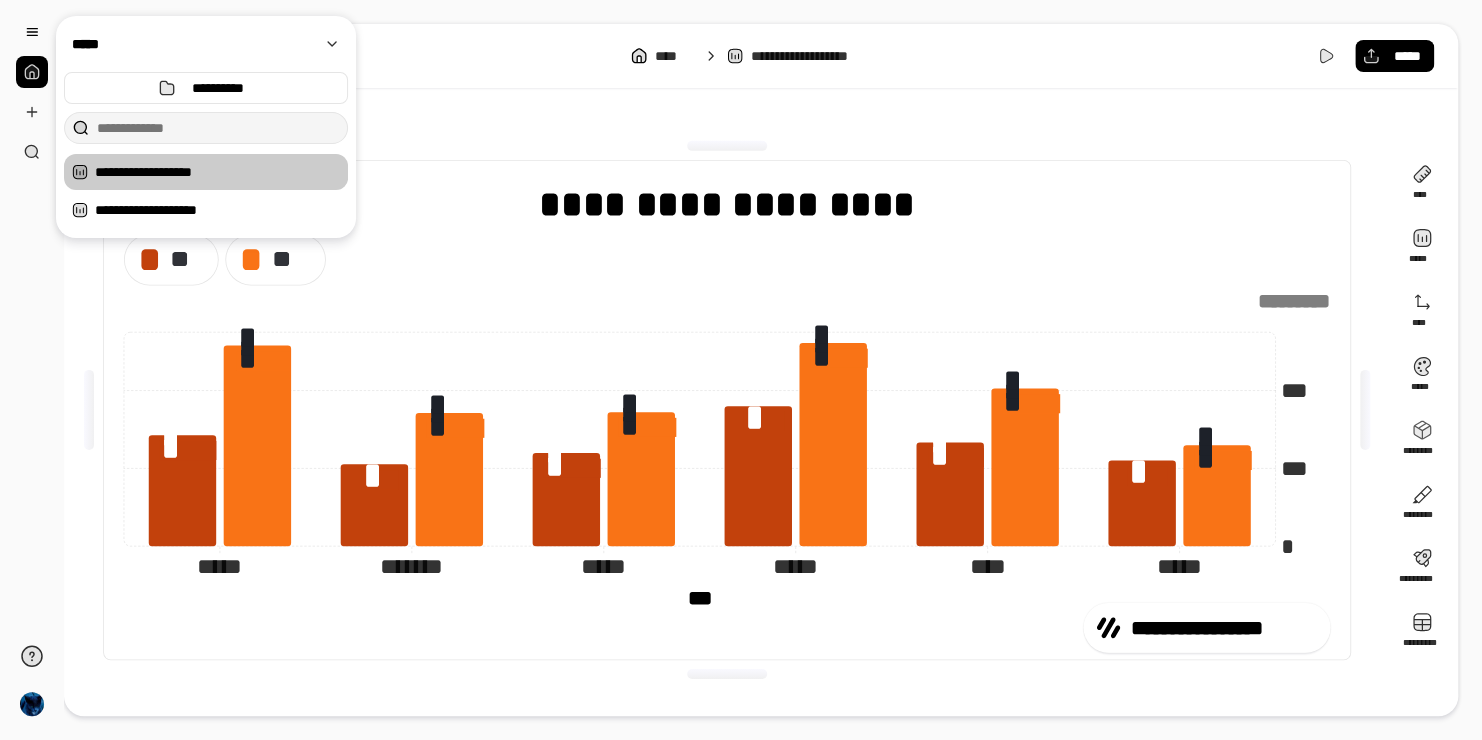 click at bounding box center (32, 92) 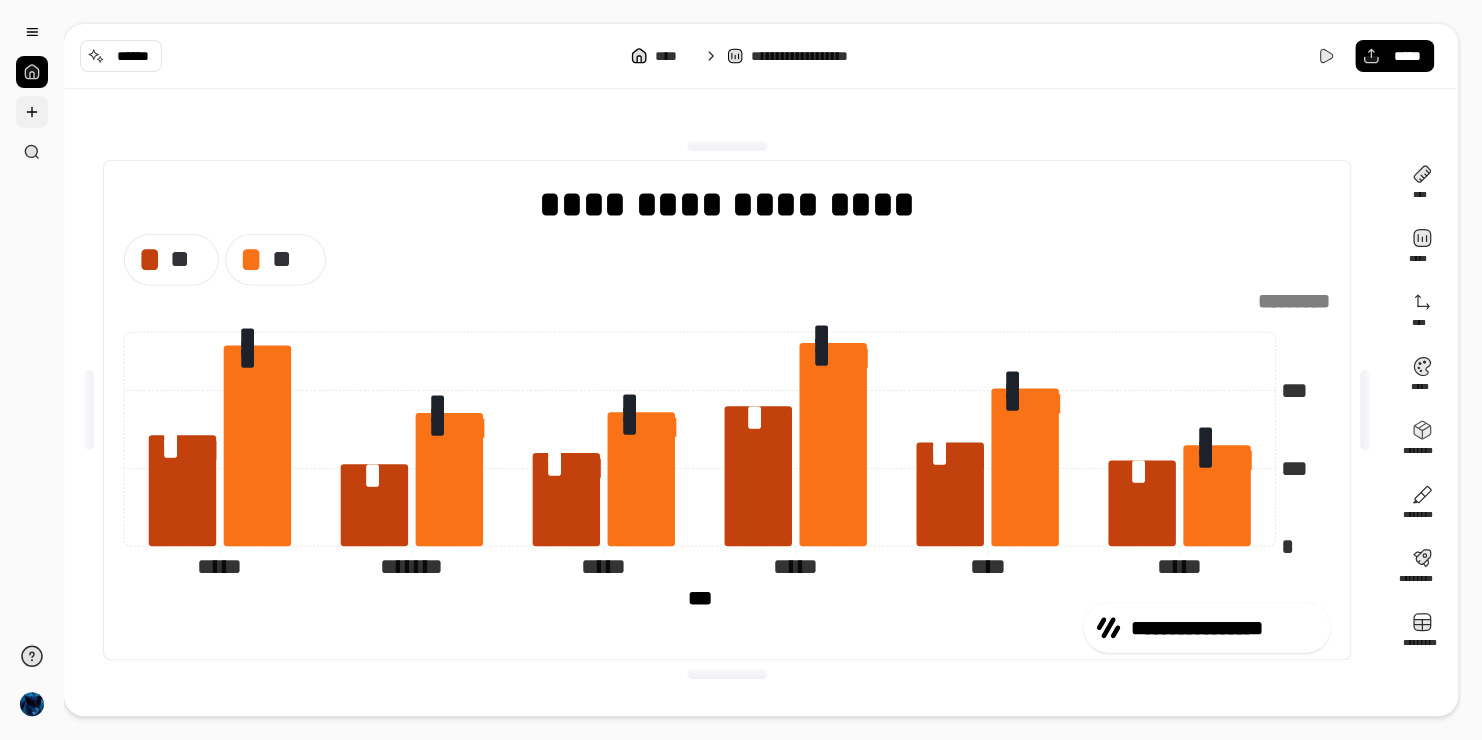 click at bounding box center (32, 112) 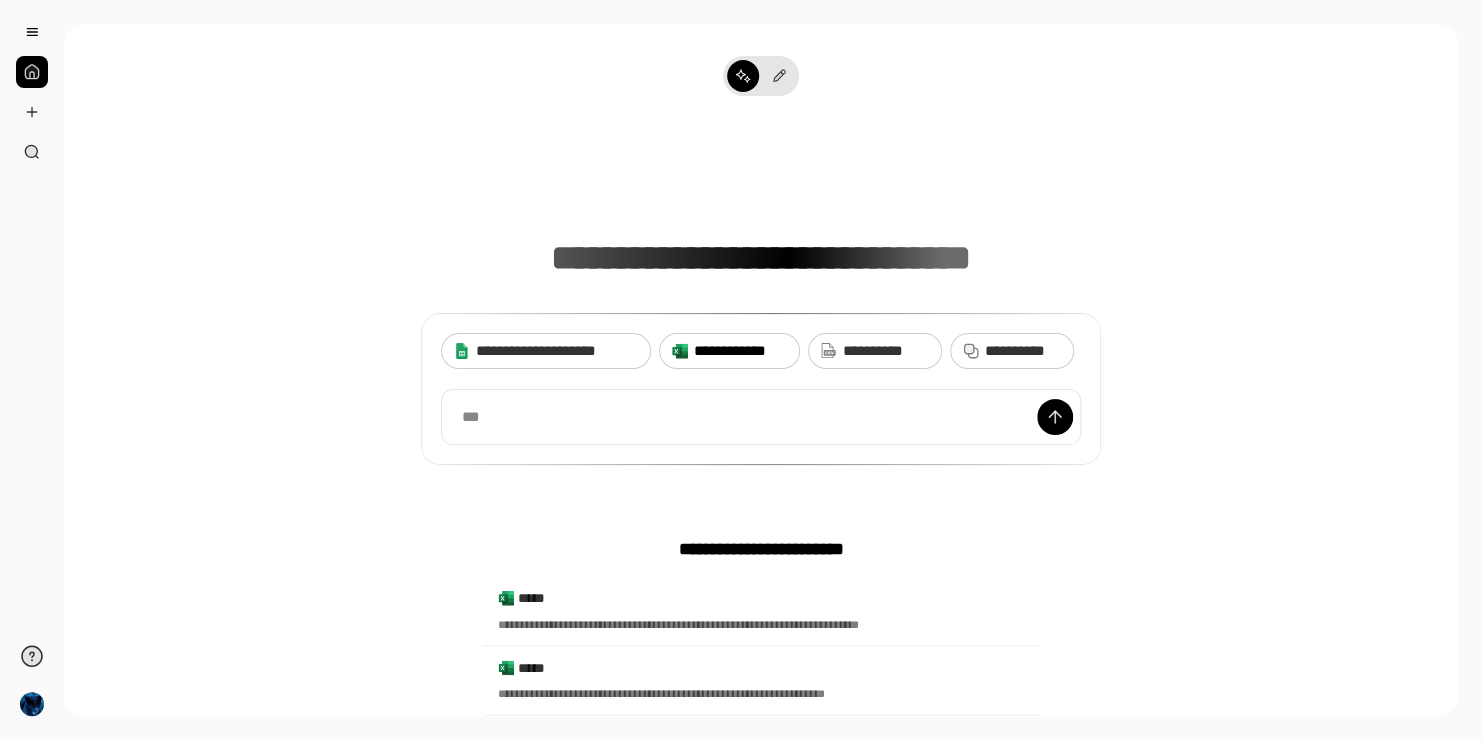 click on "**********" at bounding box center (740, 351) 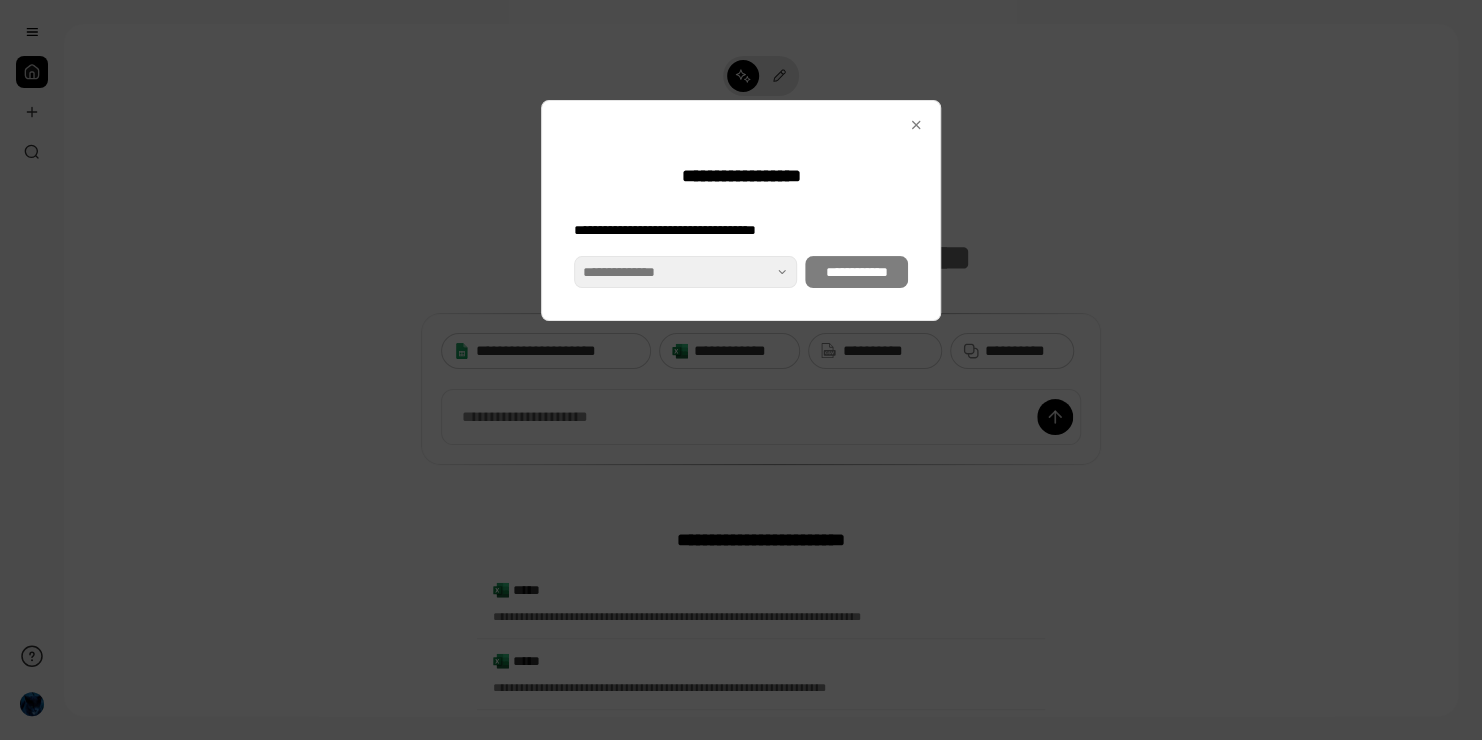 click on "**********" at bounding box center [741, 262] 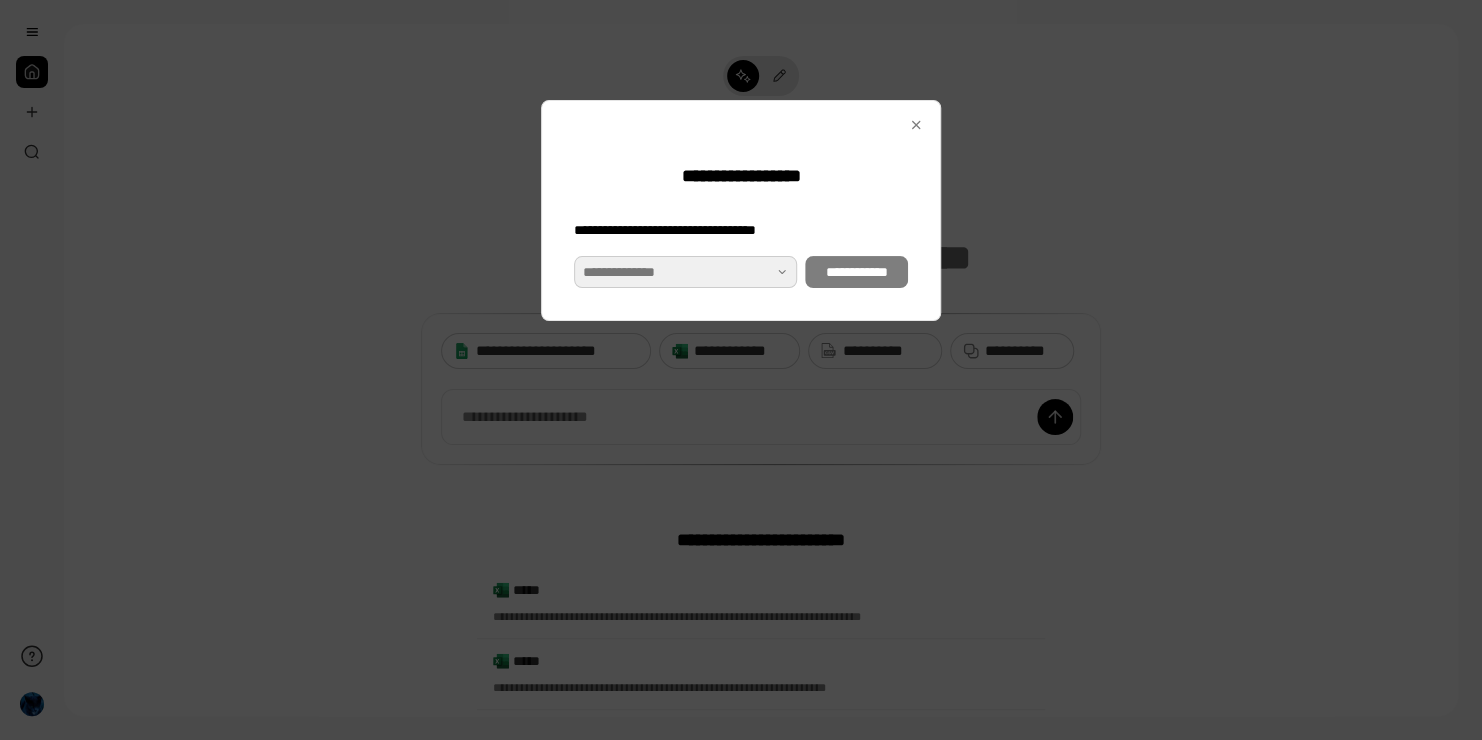 click at bounding box center [685, 272] 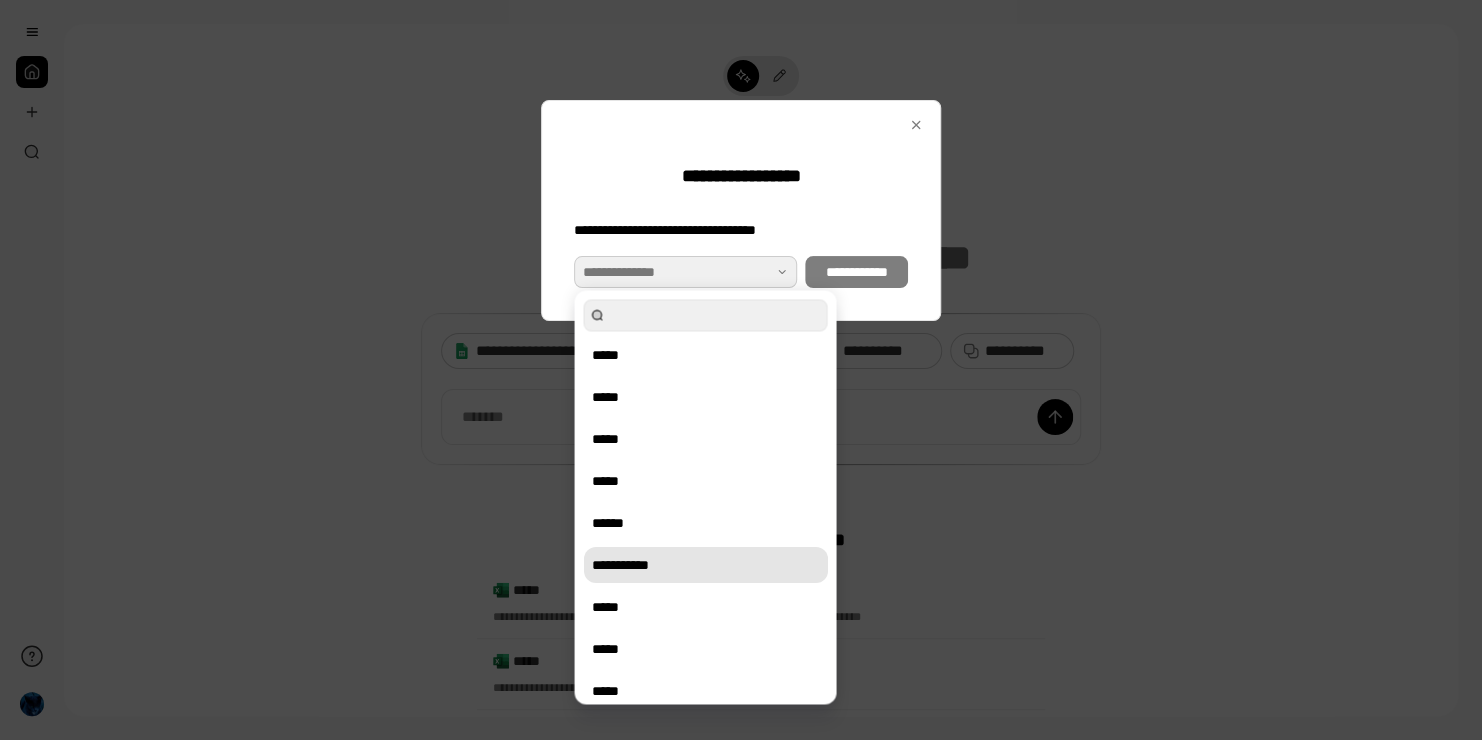 click on "**********" at bounding box center (705, 565) 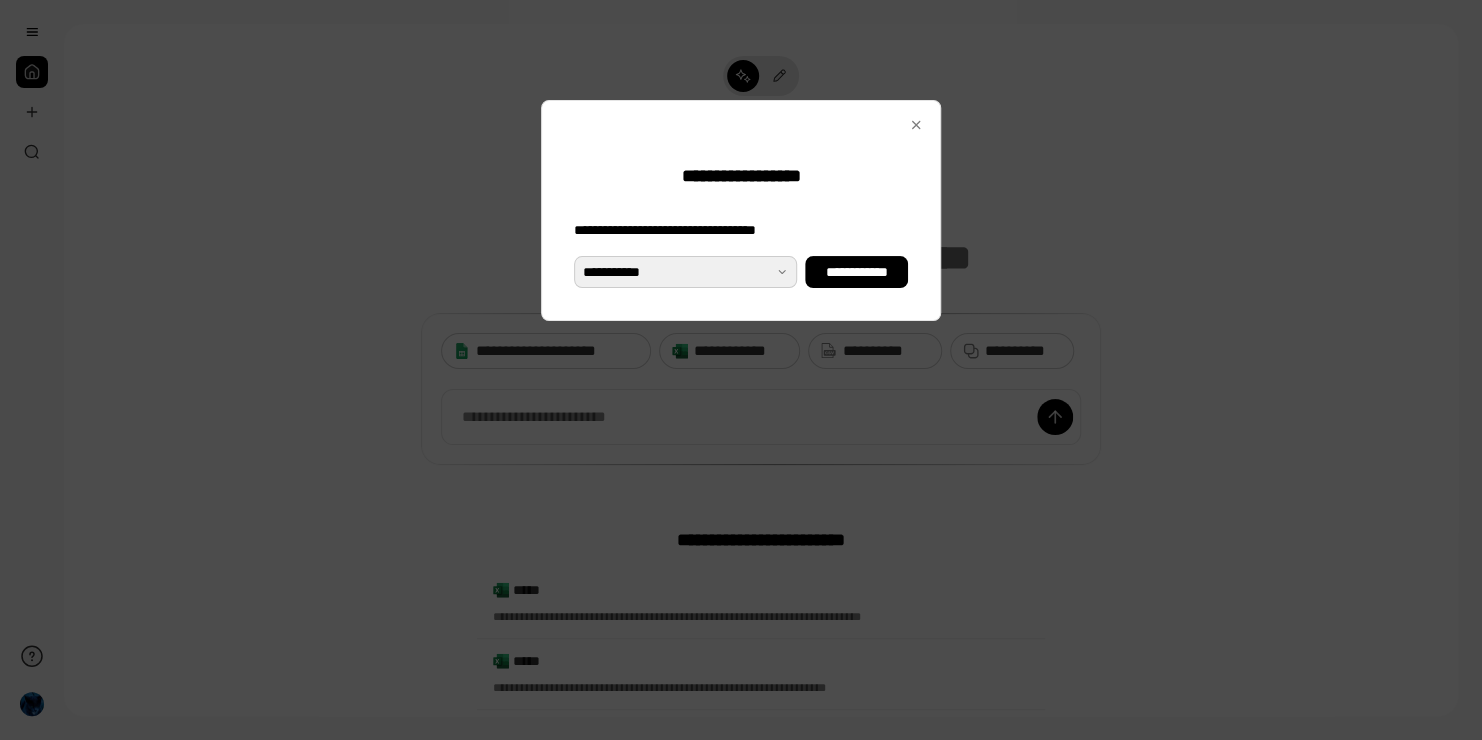 click on "**********" at bounding box center [741, 262] 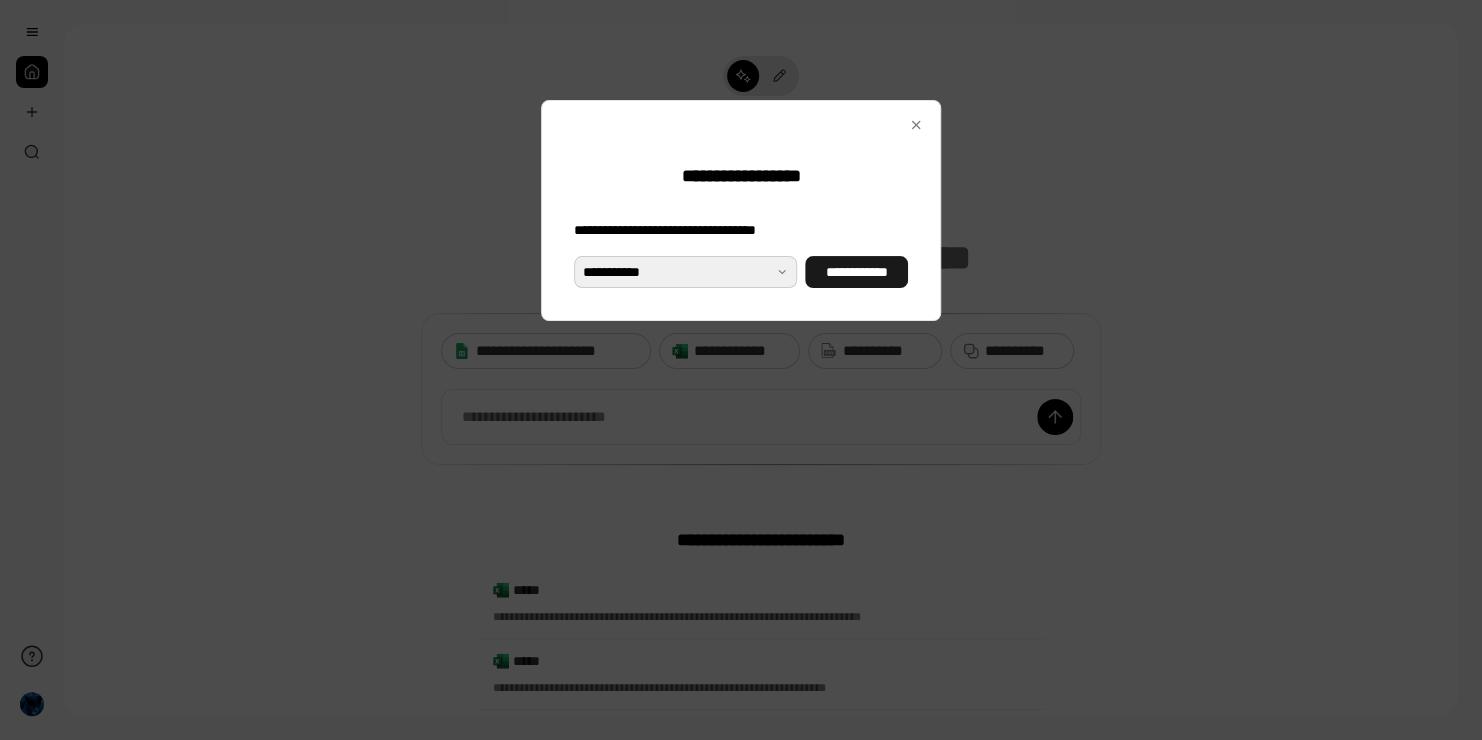 click on "**********" at bounding box center (856, 272) 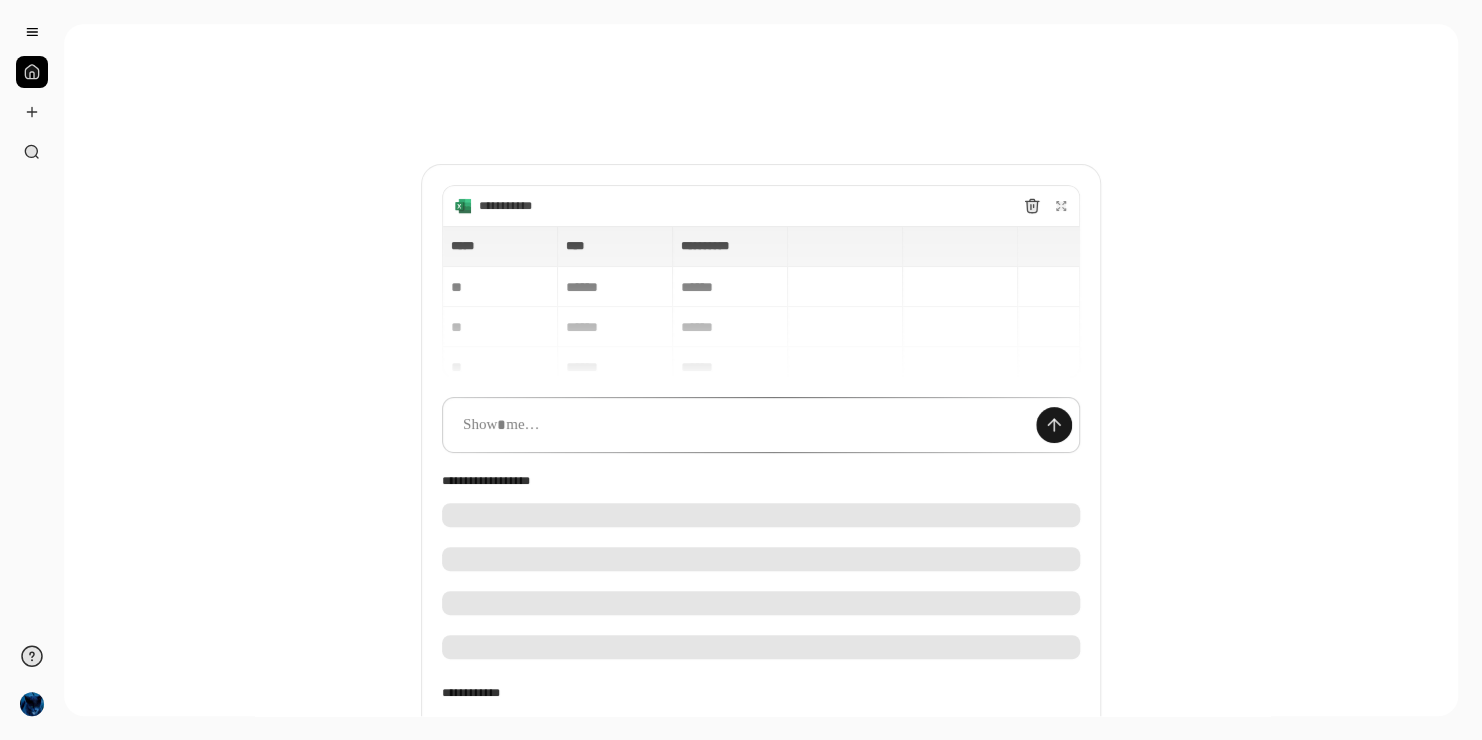 click at bounding box center [1054, 425] 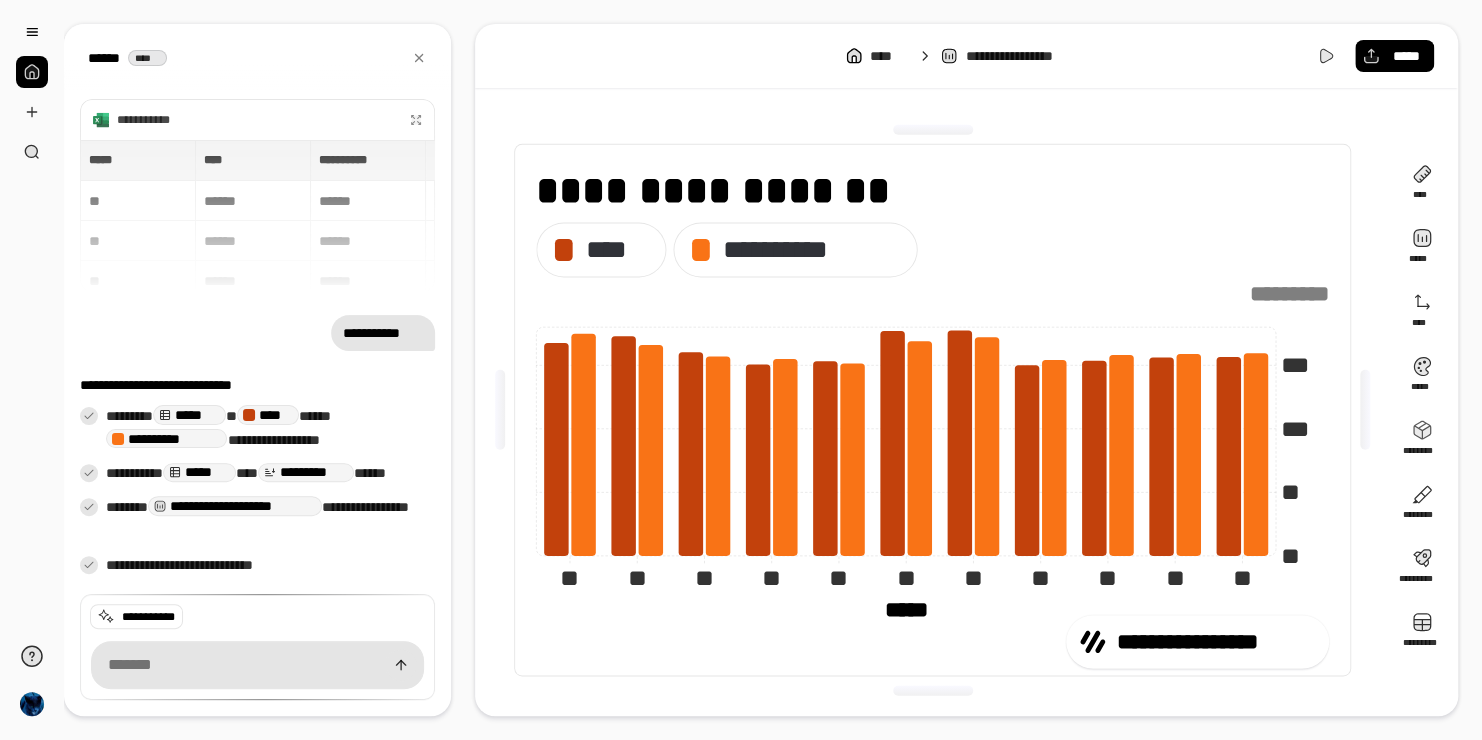 click on "****** ****" at bounding box center [257, 58] 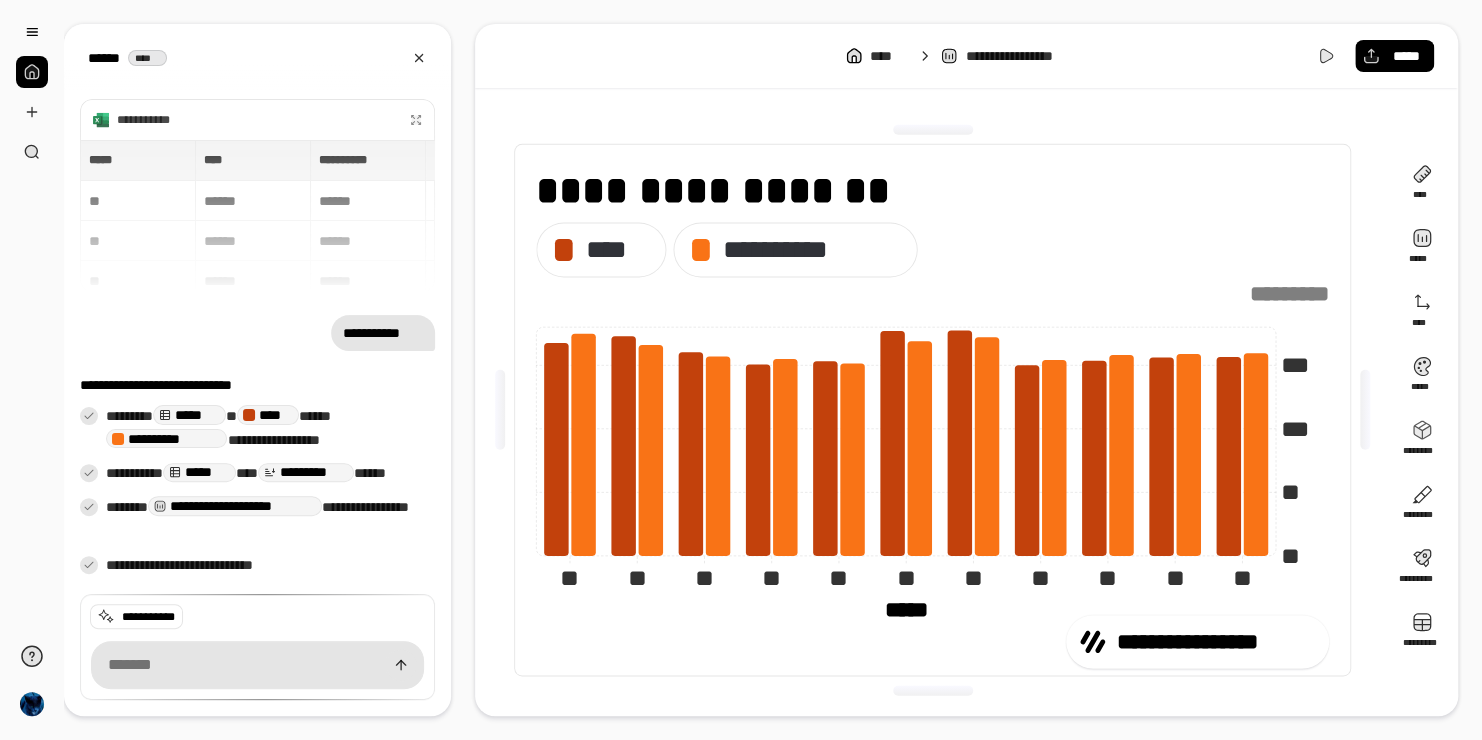 click 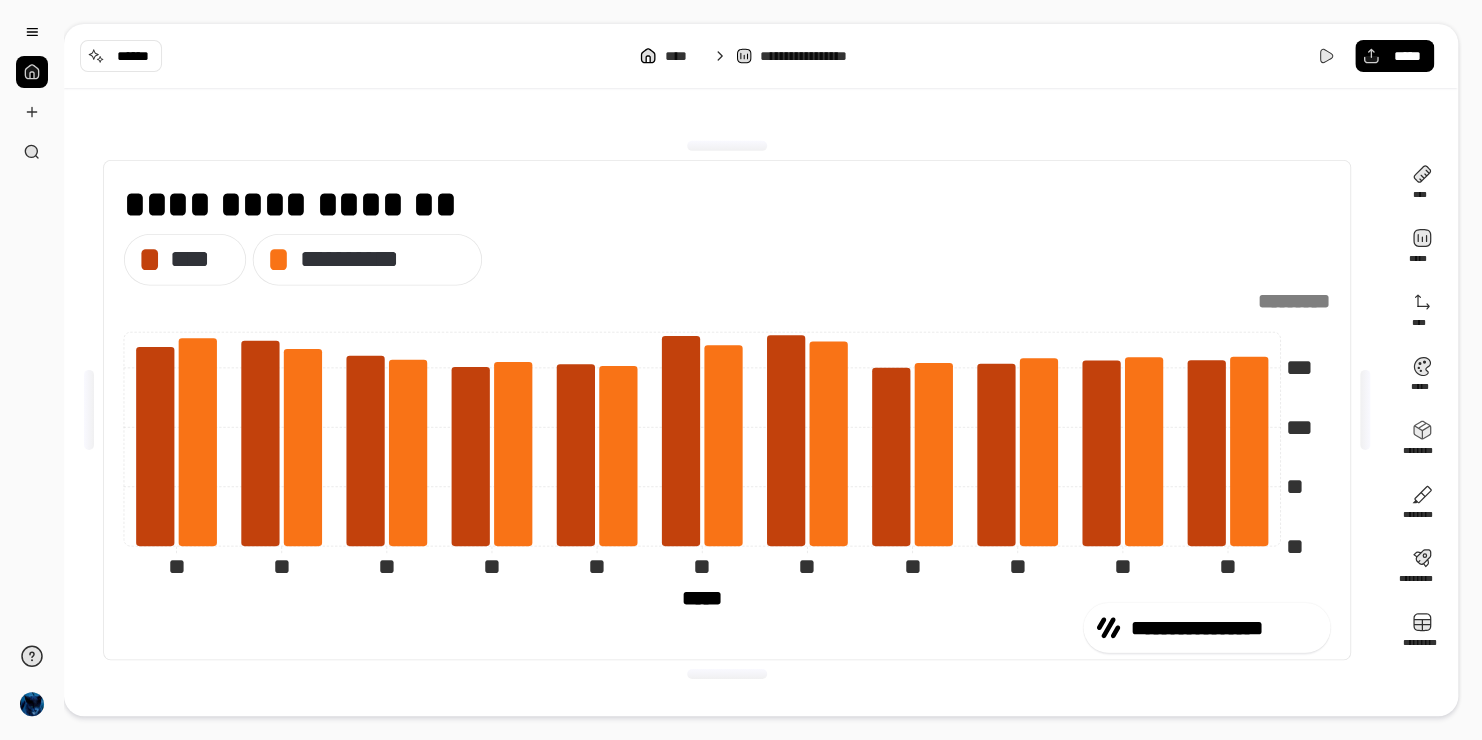 click on "**********" at bounding box center (741, 370) 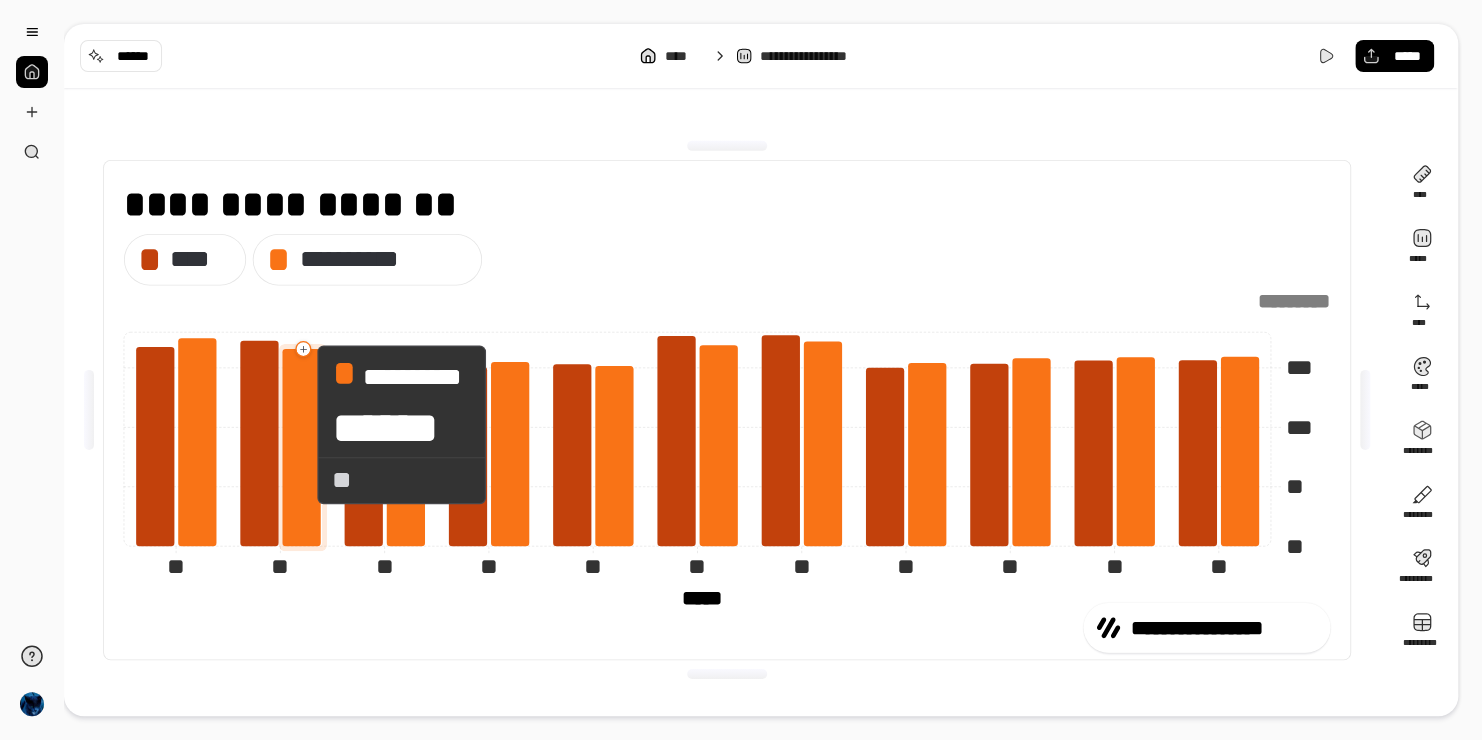 click 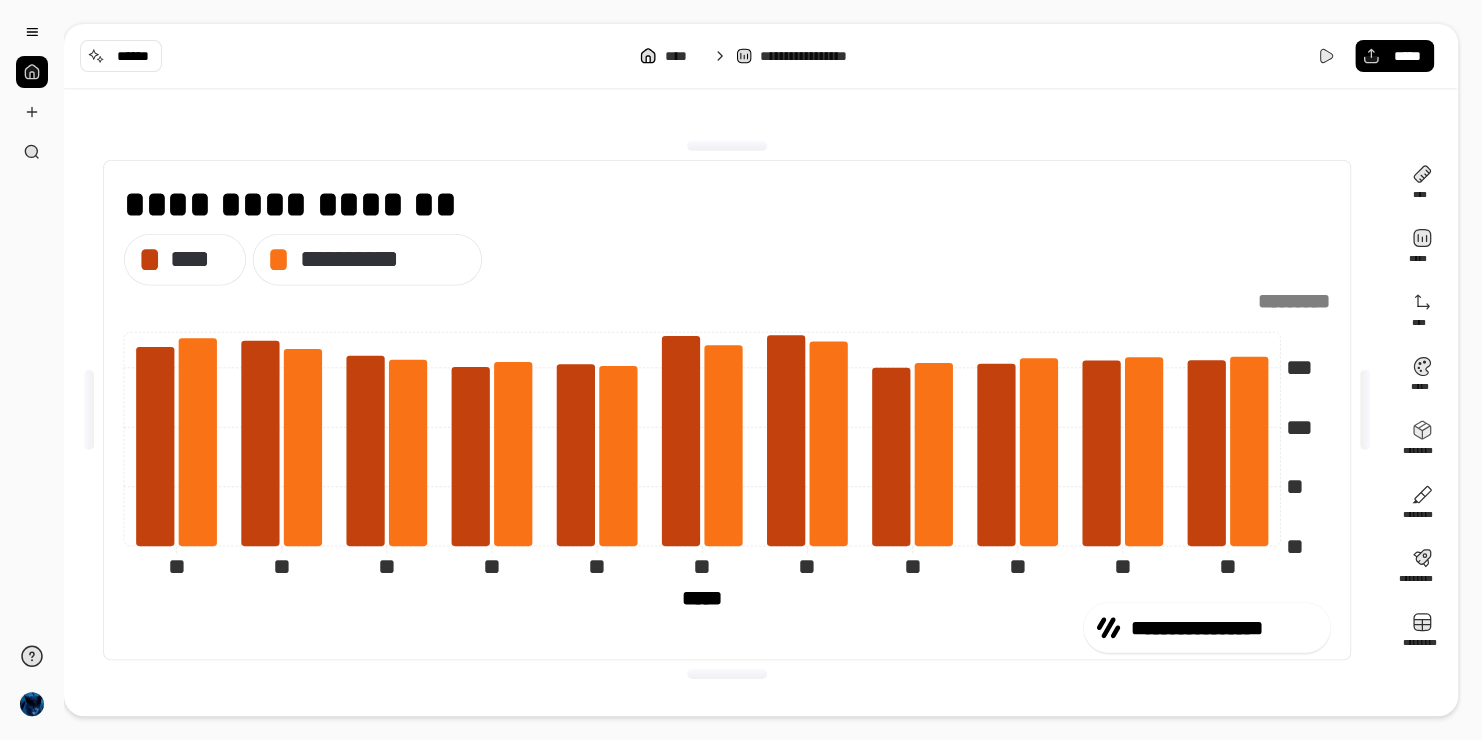 click on "**********" at bounding box center [741, 370] 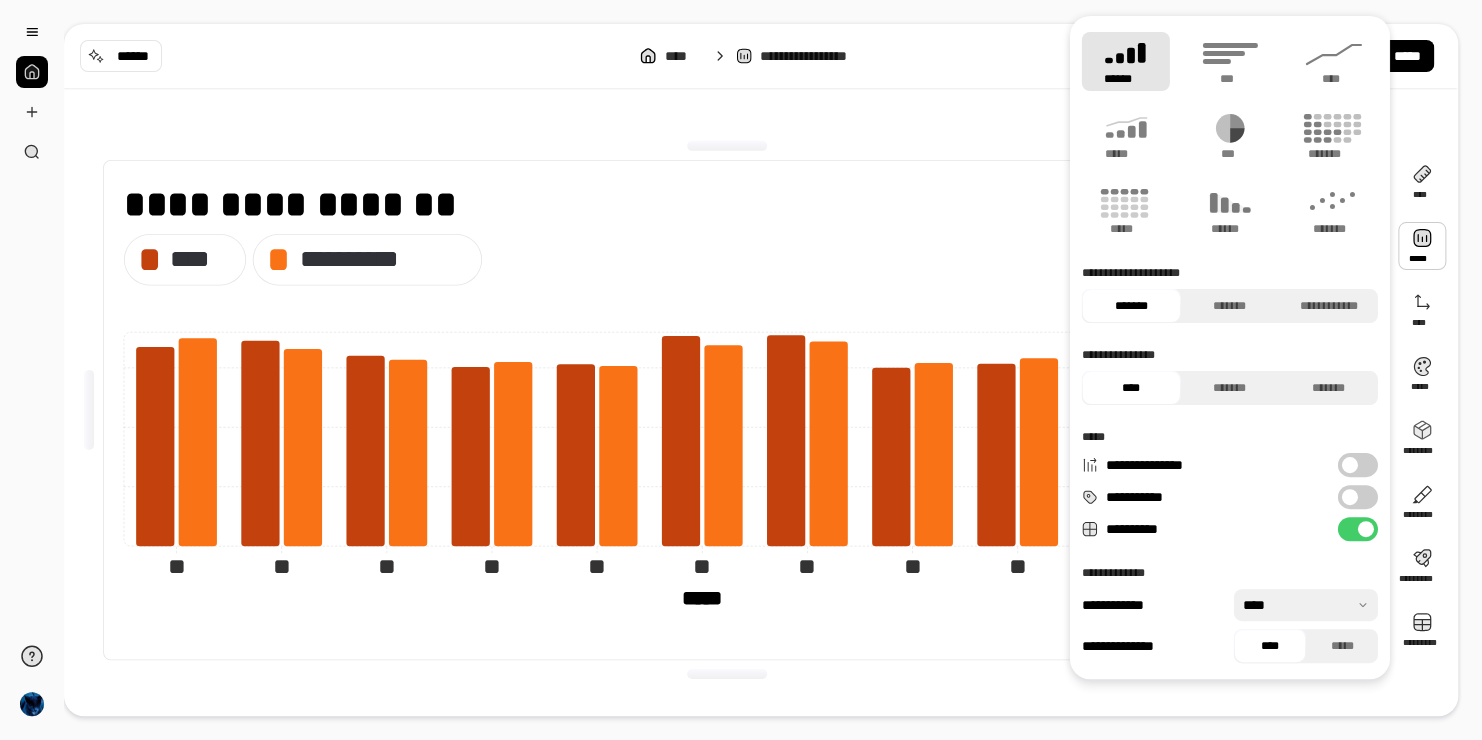 click on "**********" at bounding box center (1358, 497) 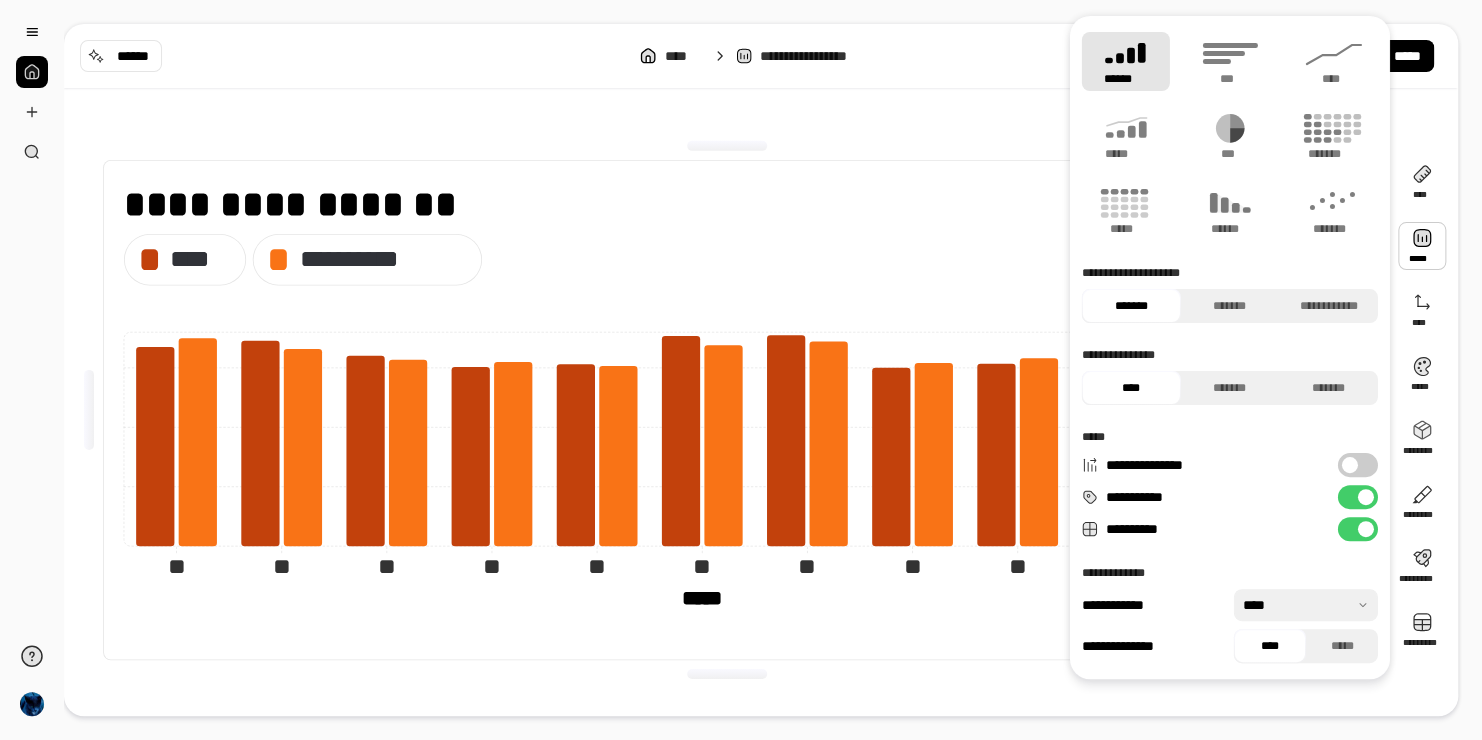 click on "**********" at bounding box center (1358, 497) 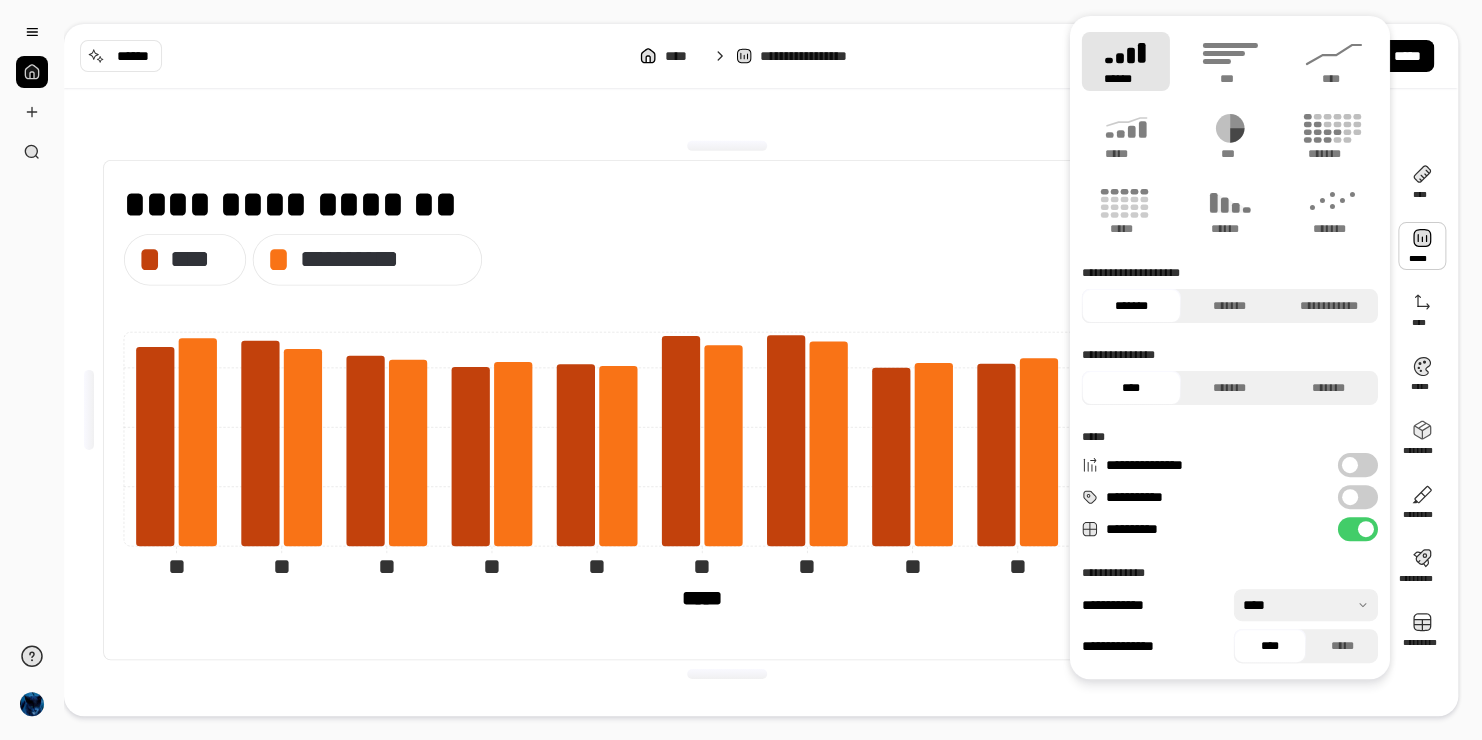 click at bounding box center (1350, 497) 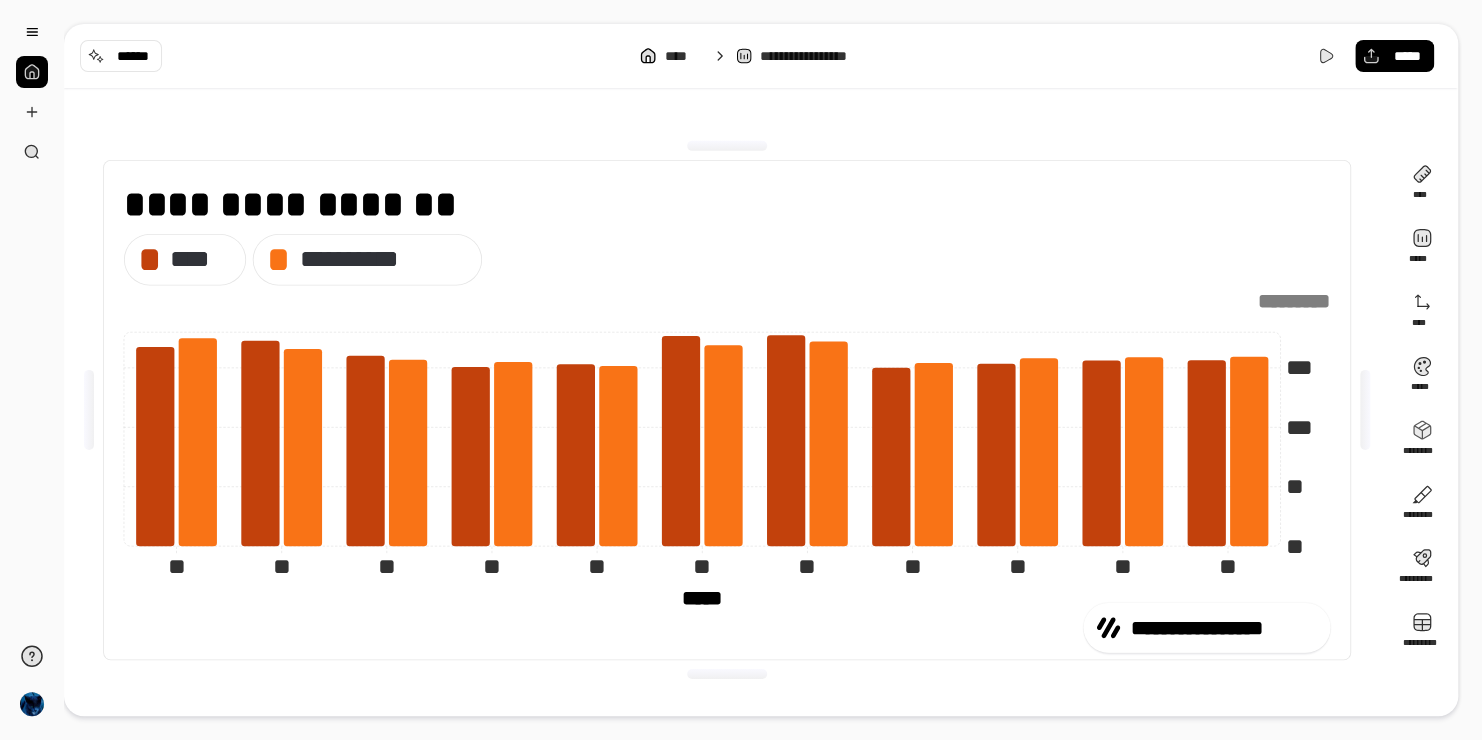 click on "**********" at bounding box center (727, 260) 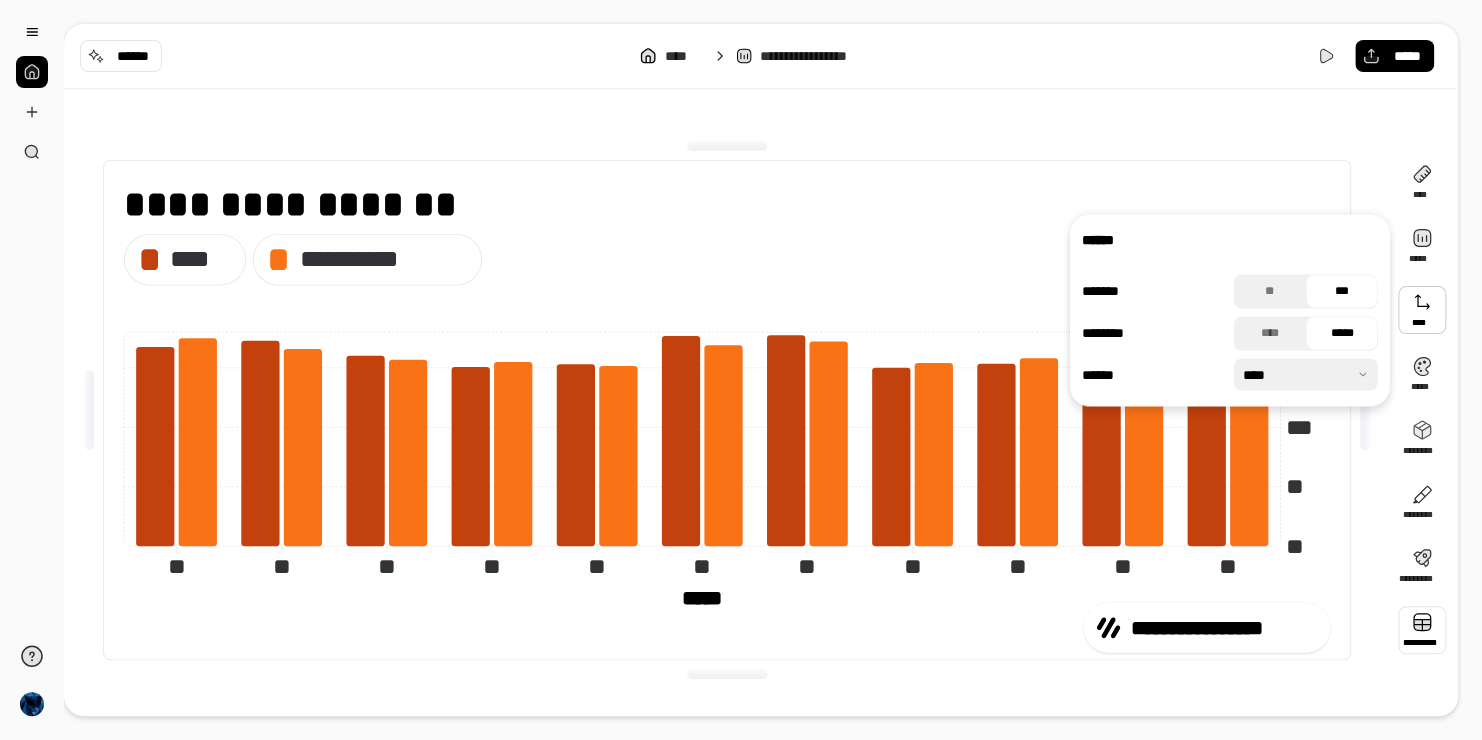 click at bounding box center (1422, 630) 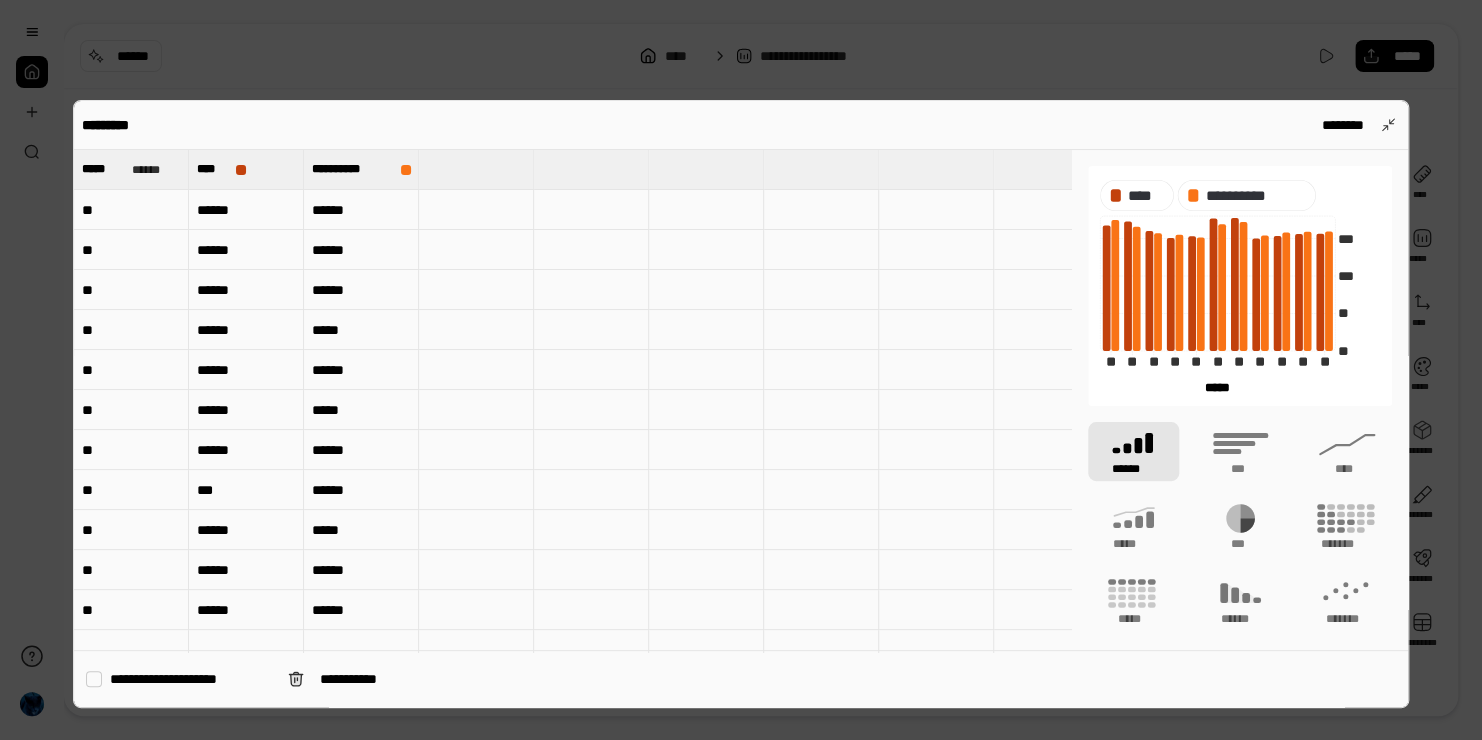 type 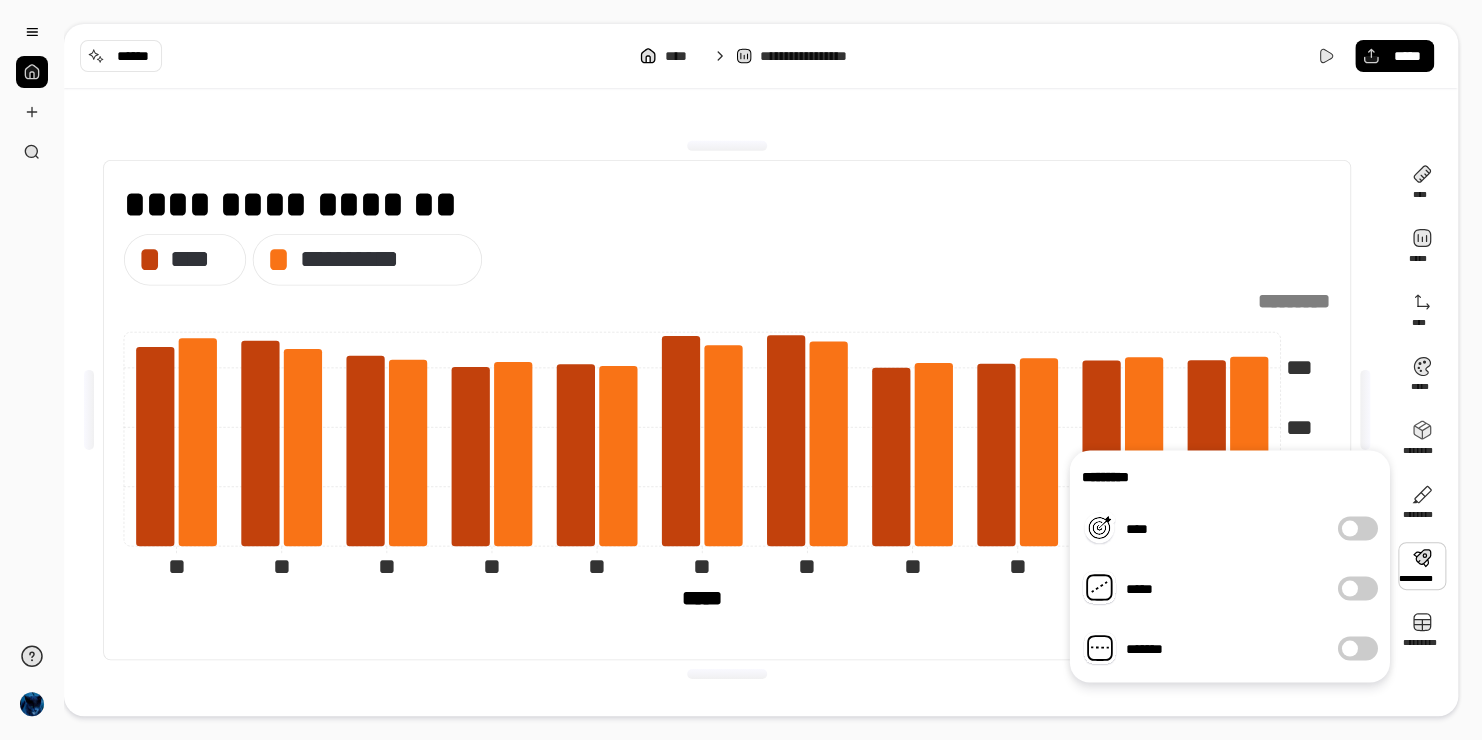 click at bounding box center (1422, 566) 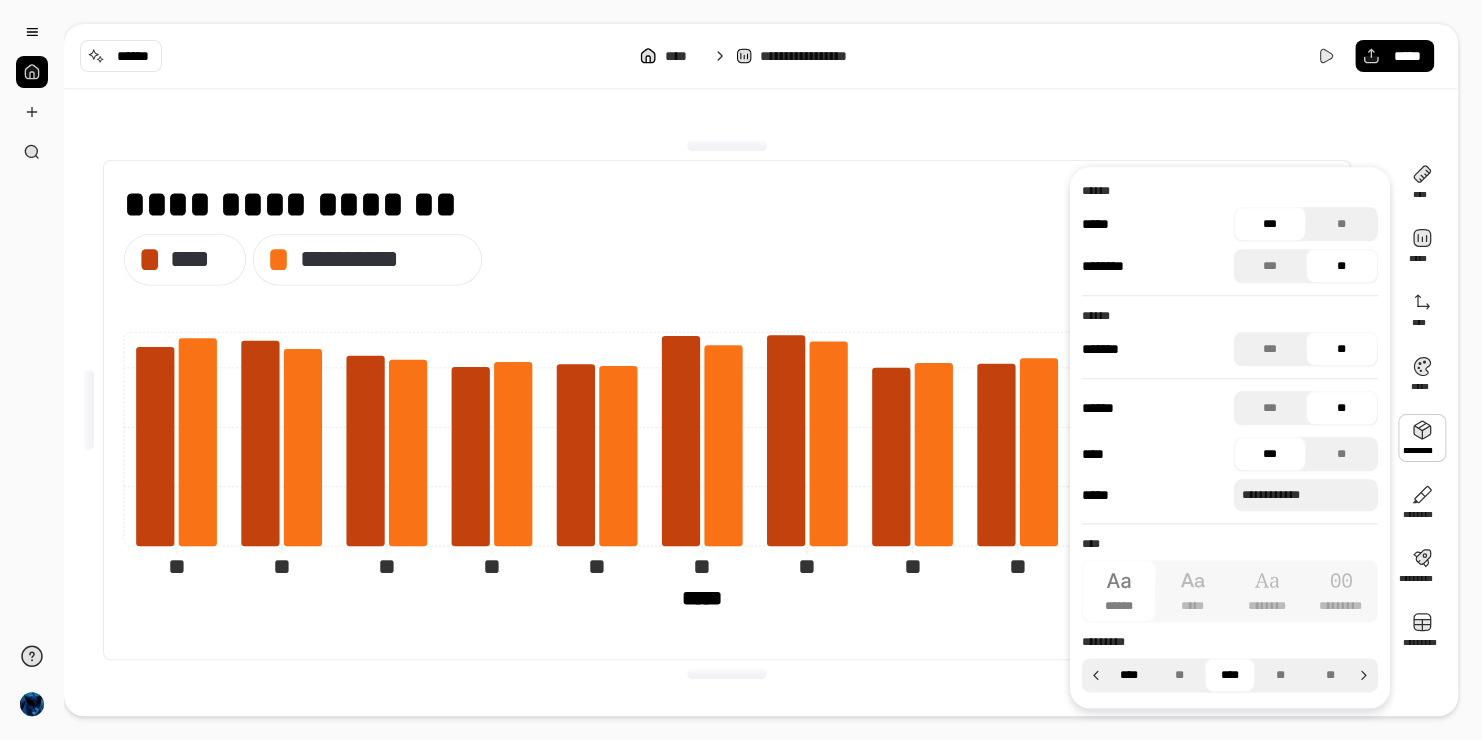 click on "****" at bounding box center (1129, 675) 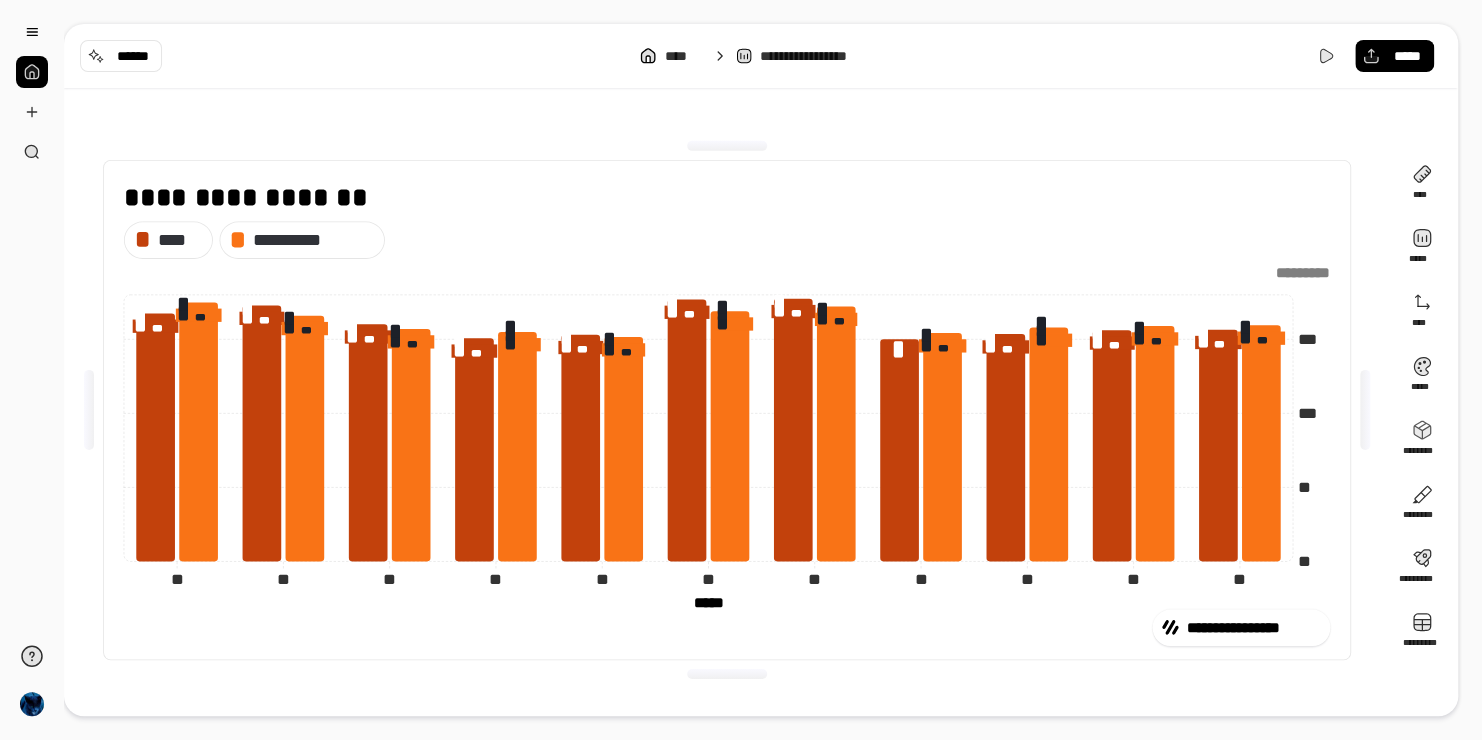 click on "**********" at bounding box center [727, 410] 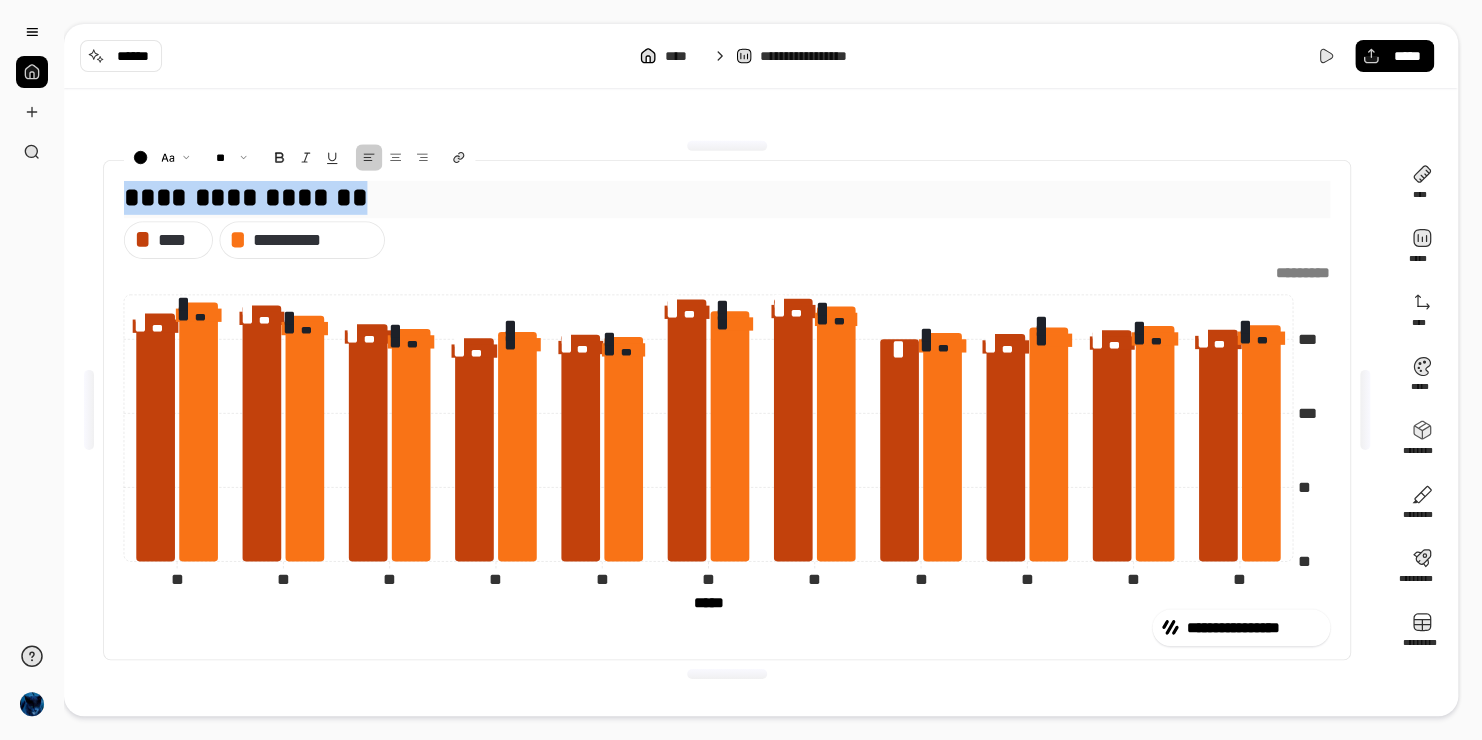 drag, startPoint x: 377, startPoint y: 200, endPoint x: -51, endPoint y: 207, distance: 428.05725 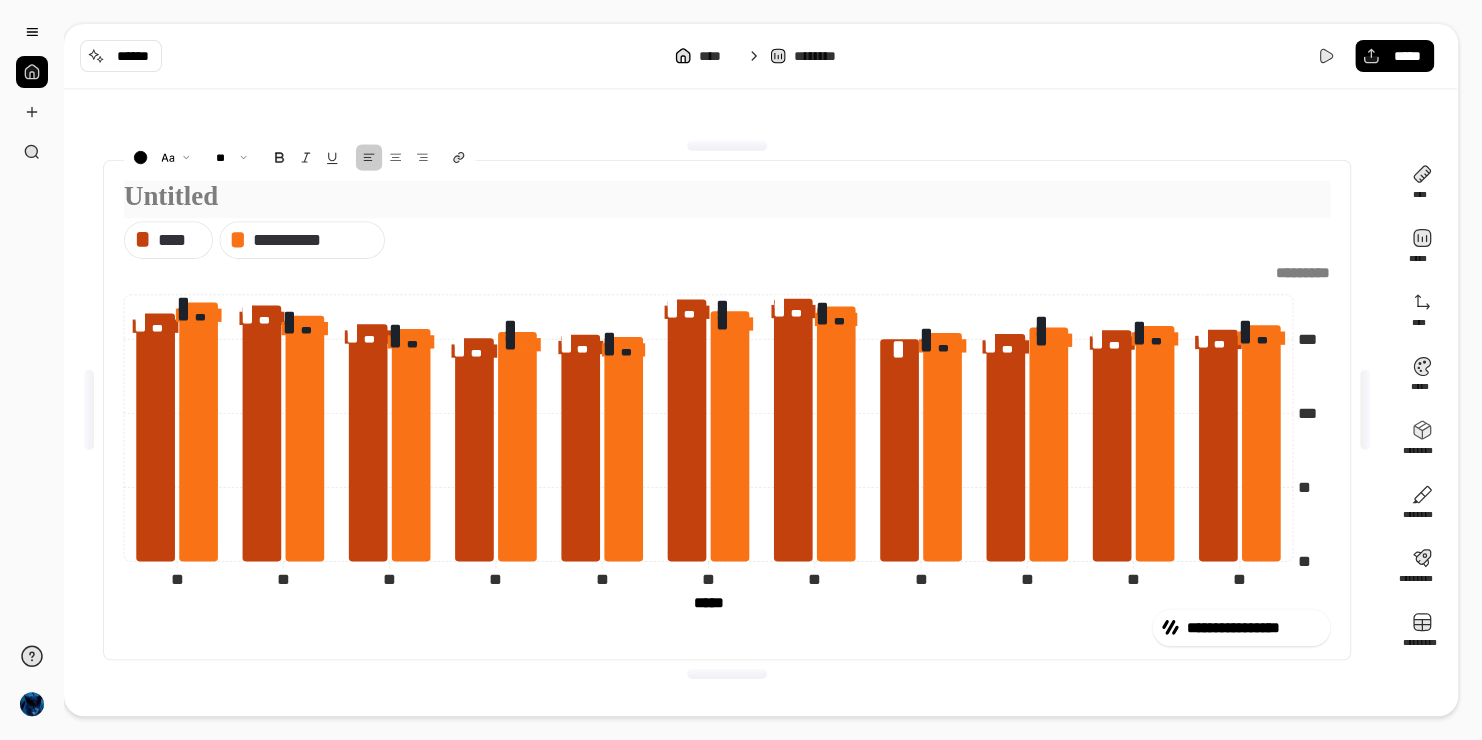 type 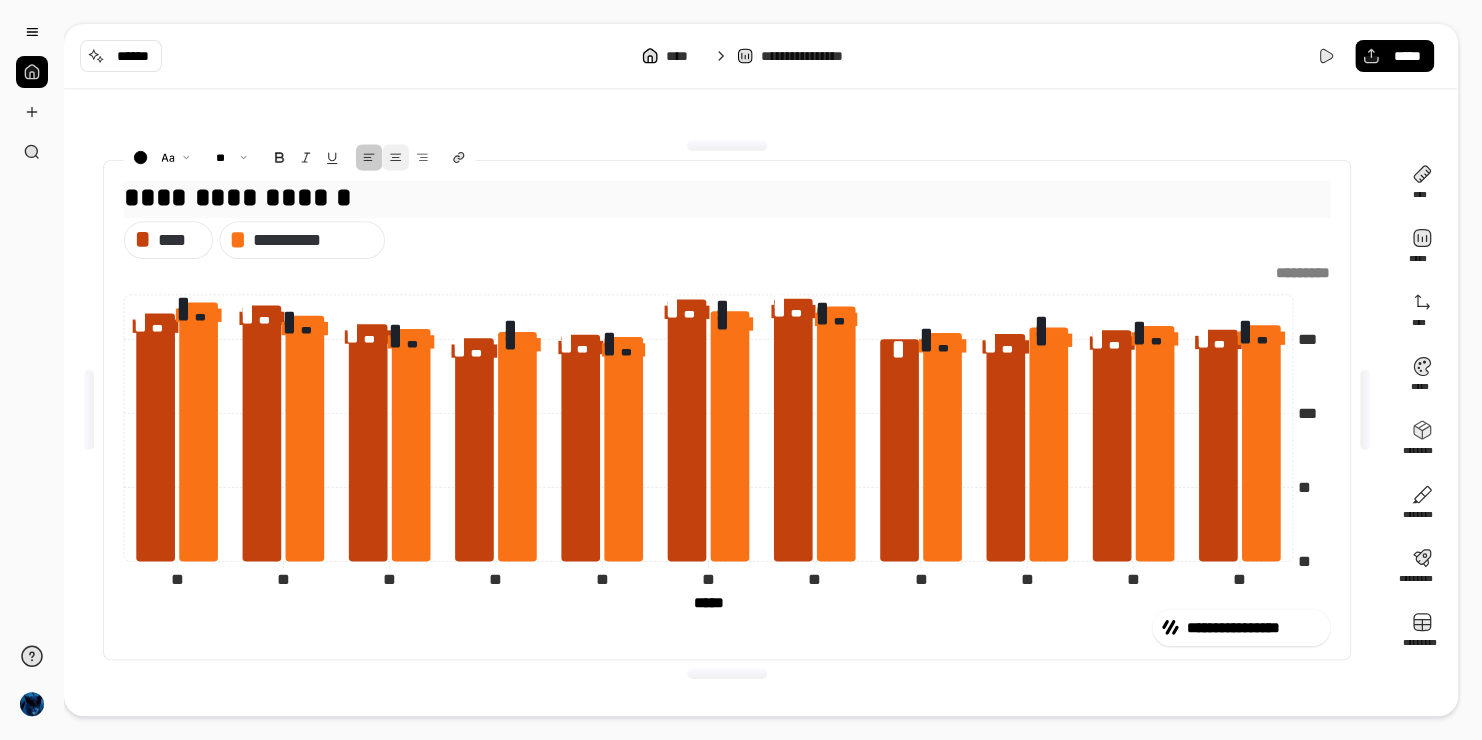 click at bounding box center [396, 157] 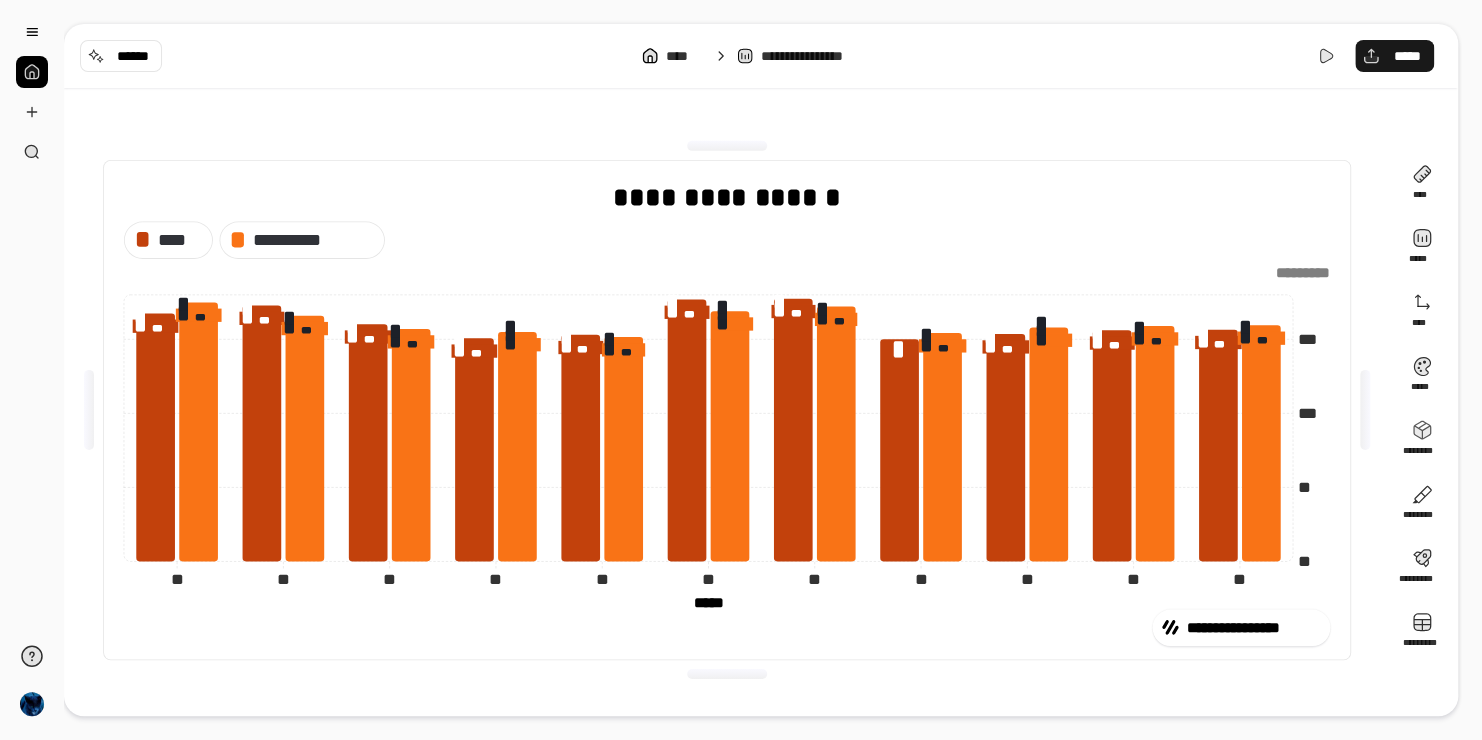 click on "*****" at bounding box center [1394, 56] 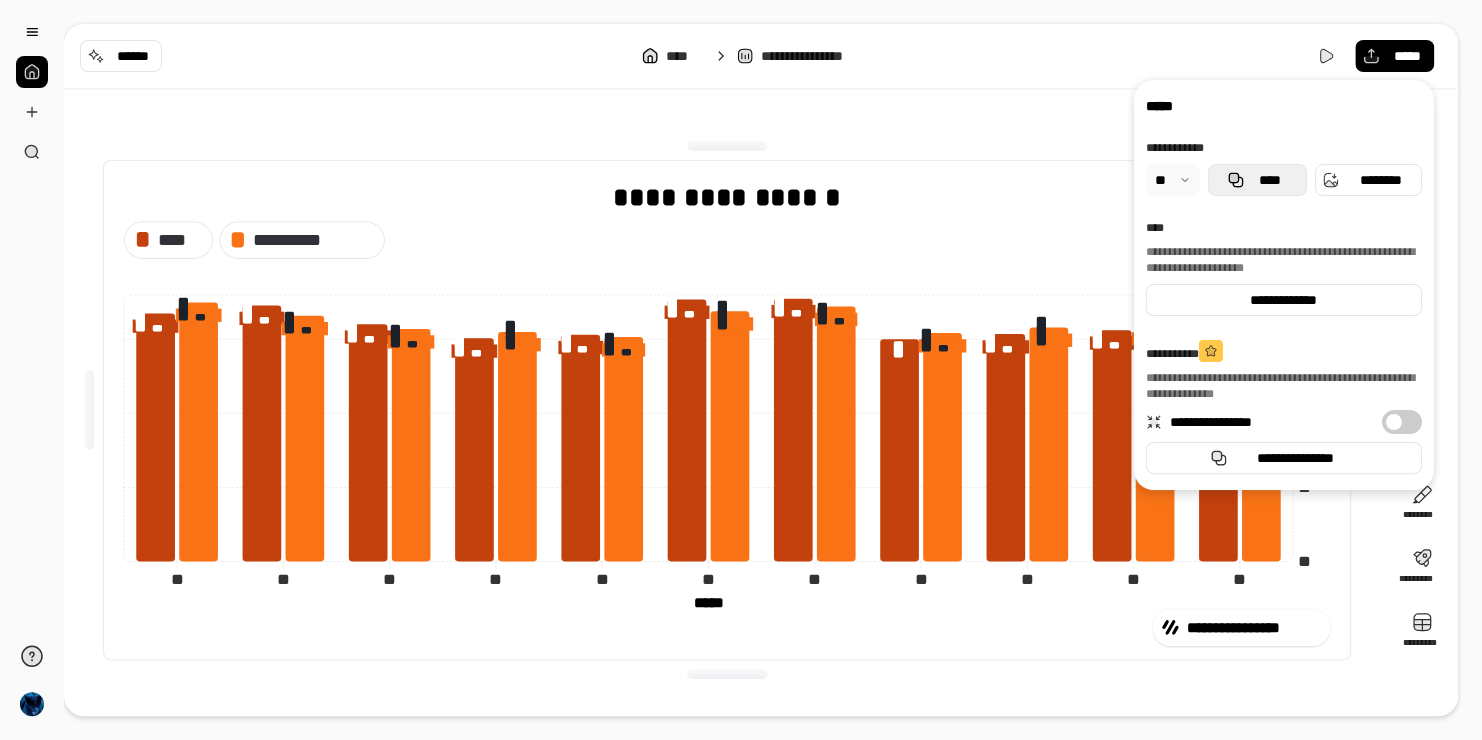 click on "****" at bounding box center (1257, 180) 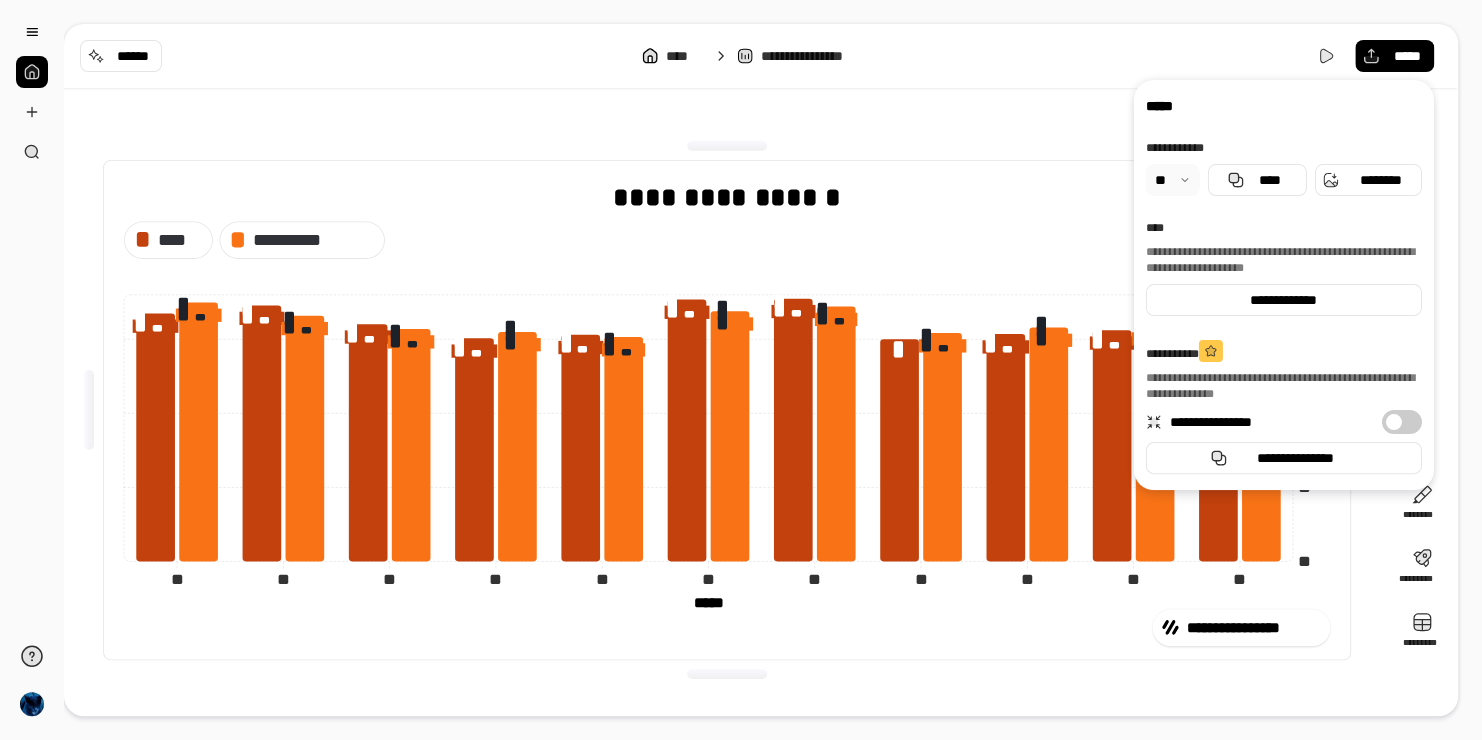 click on "**********" at bounding box center [1284, 168] 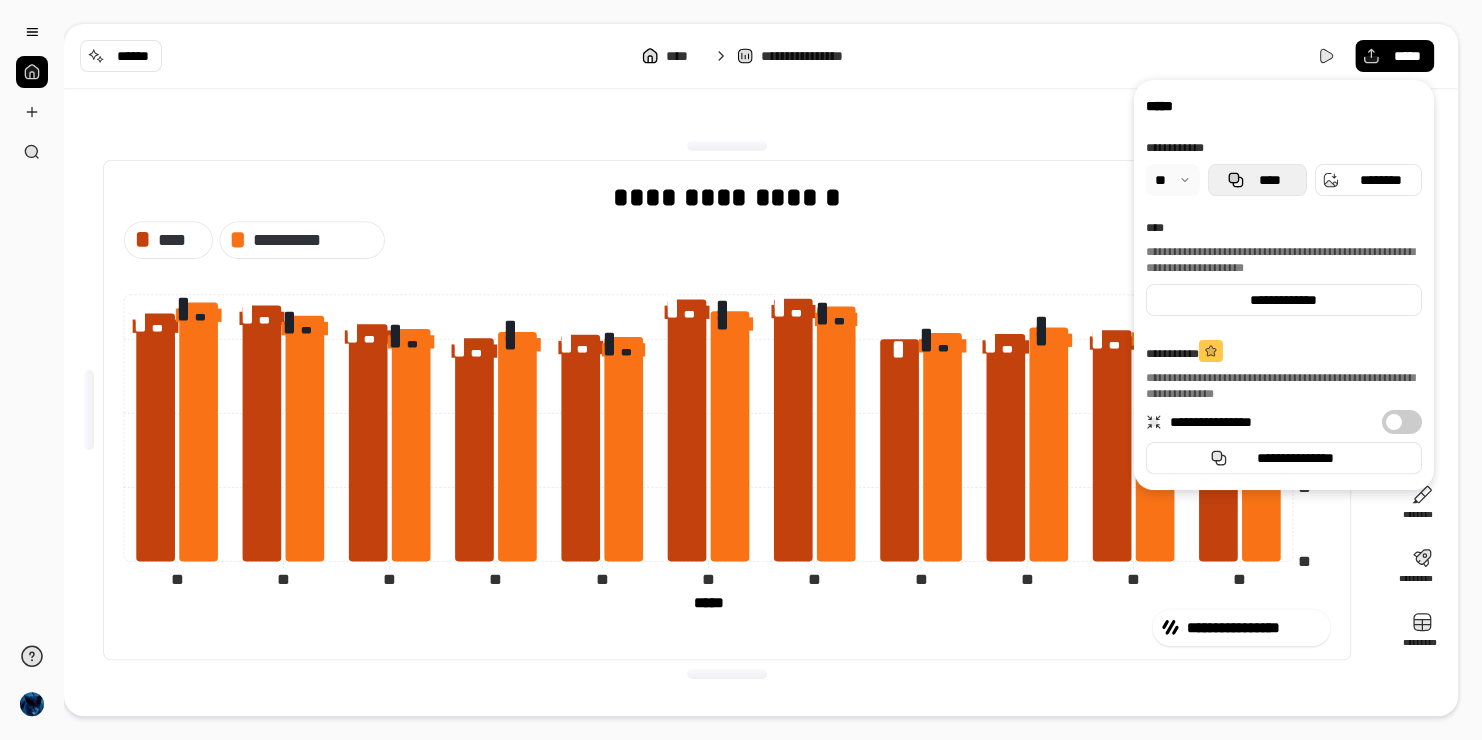 click on "****" at bounding box center [1257, 180] 